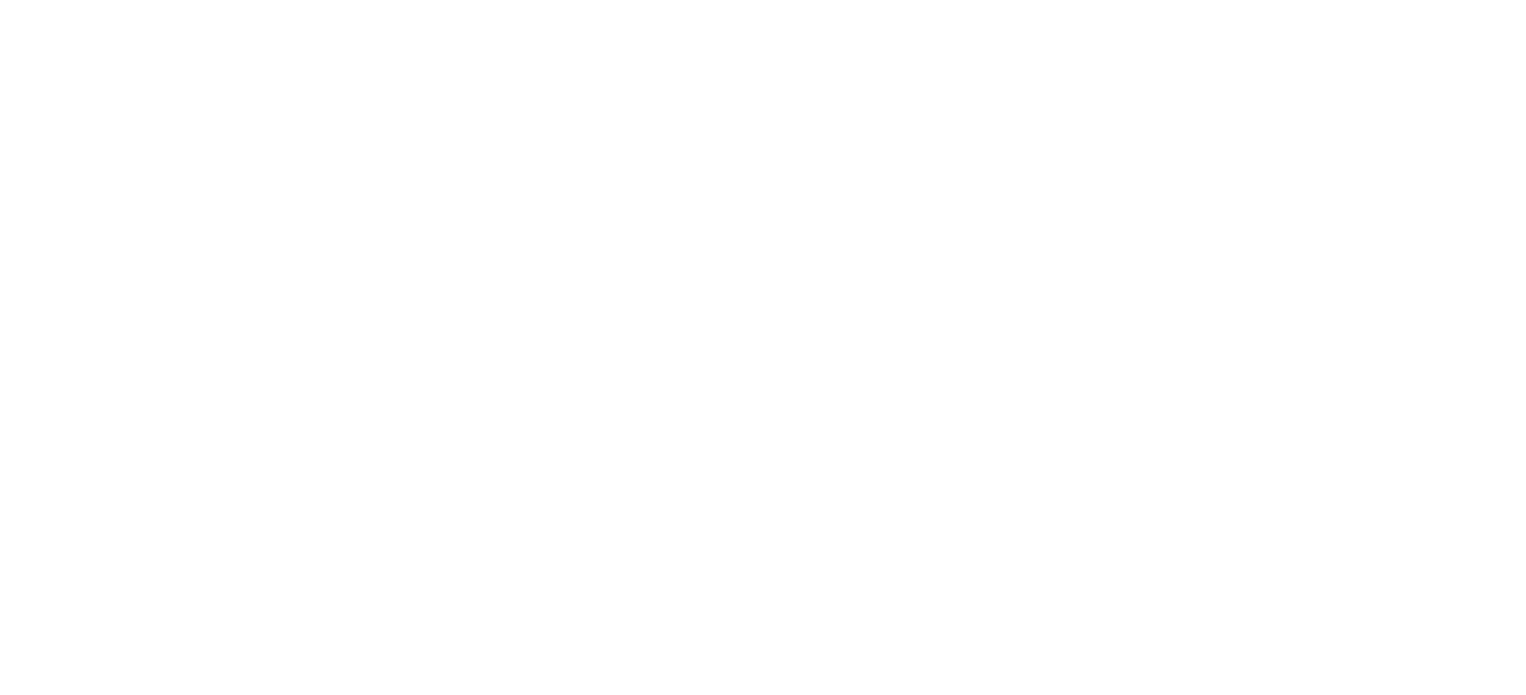 scroll, scrollTop: 0, scrollLeft: 0, axis: both 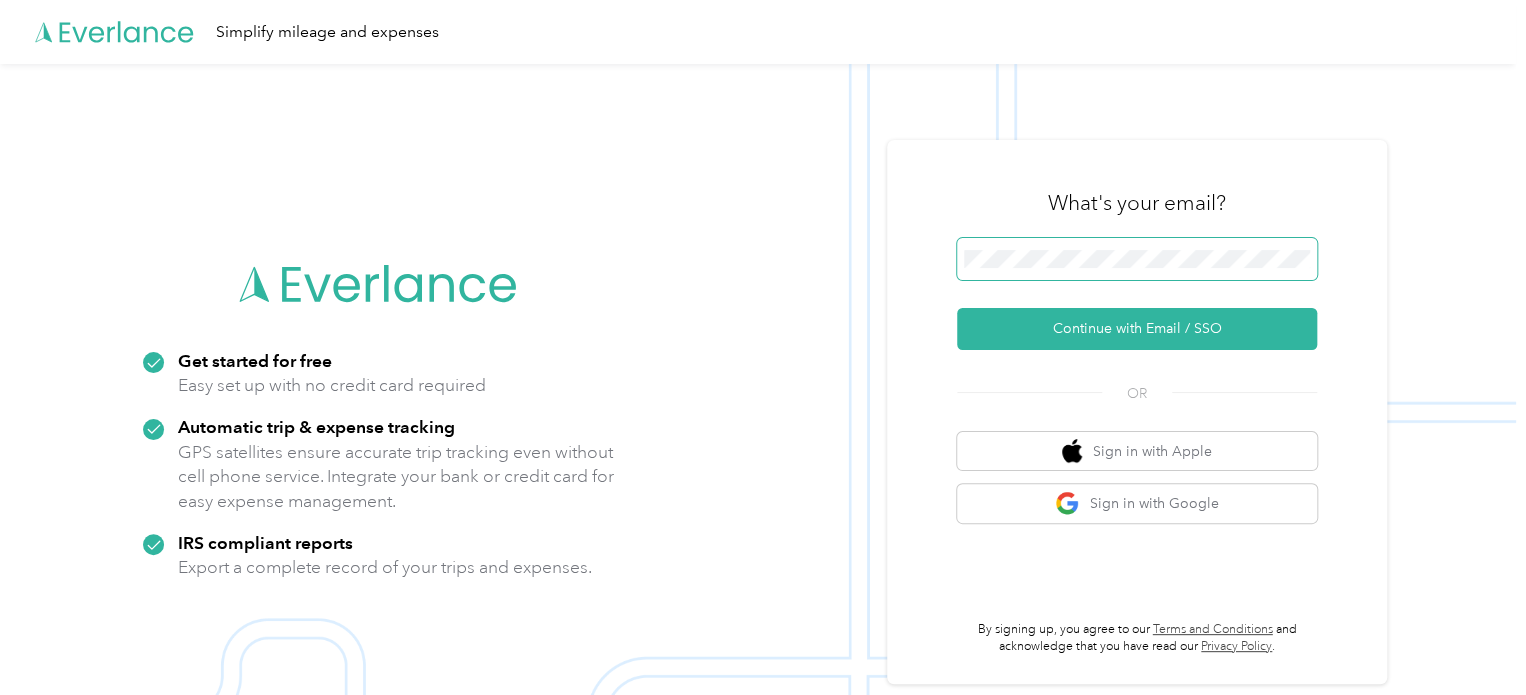 click at bounding box center [1137, 259] 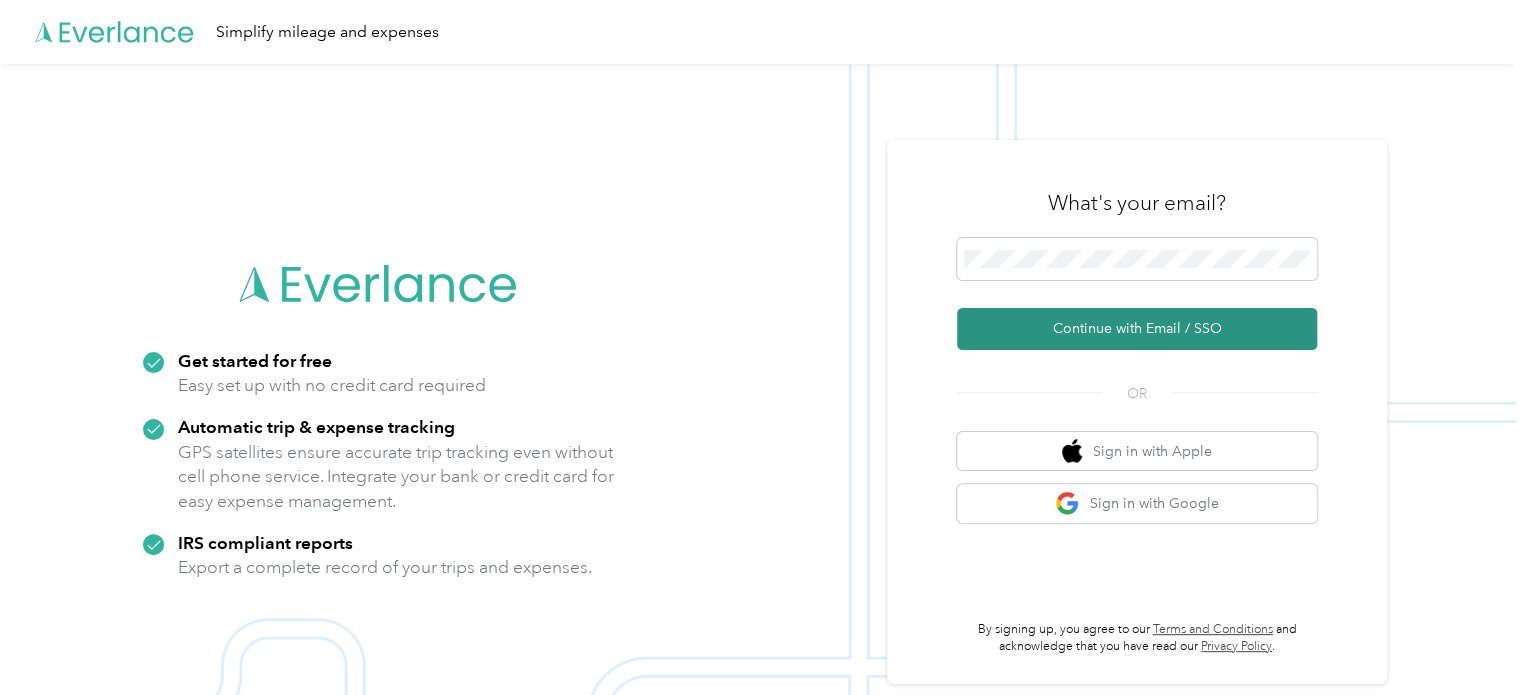 click on "Continue with Email / SSO" at bounding box center [1137, 329] 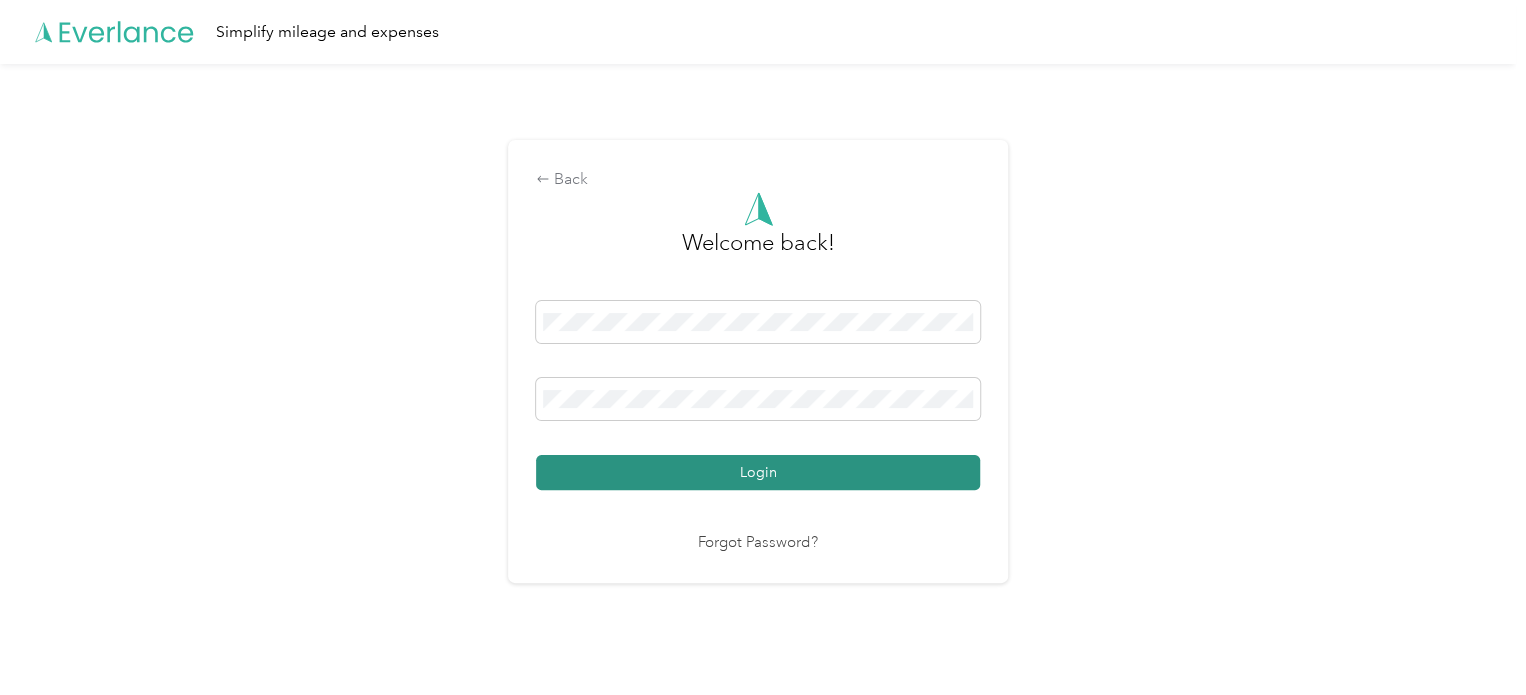 click on "Login" at bounding box center [758, 472] 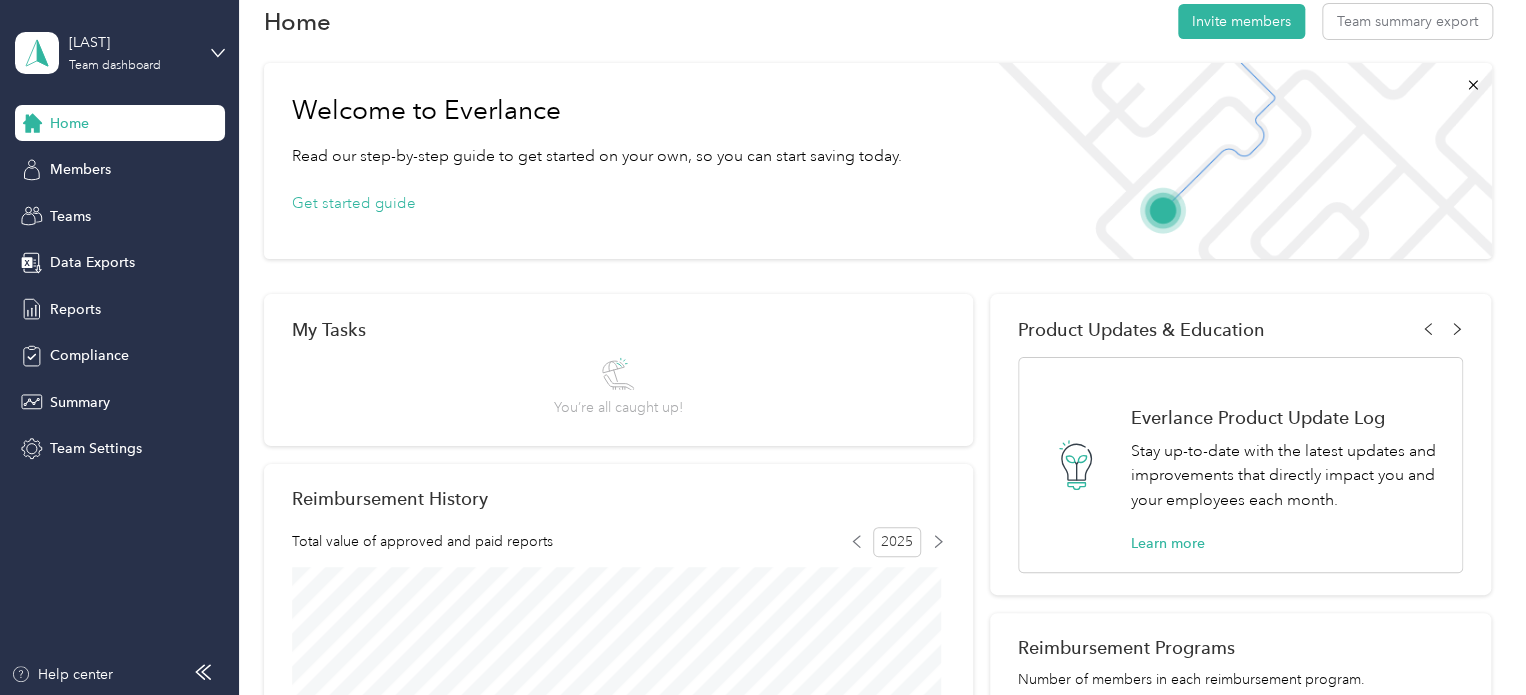 scroll, scrollTop: 12, scrollLeft: 0, axis: vertical 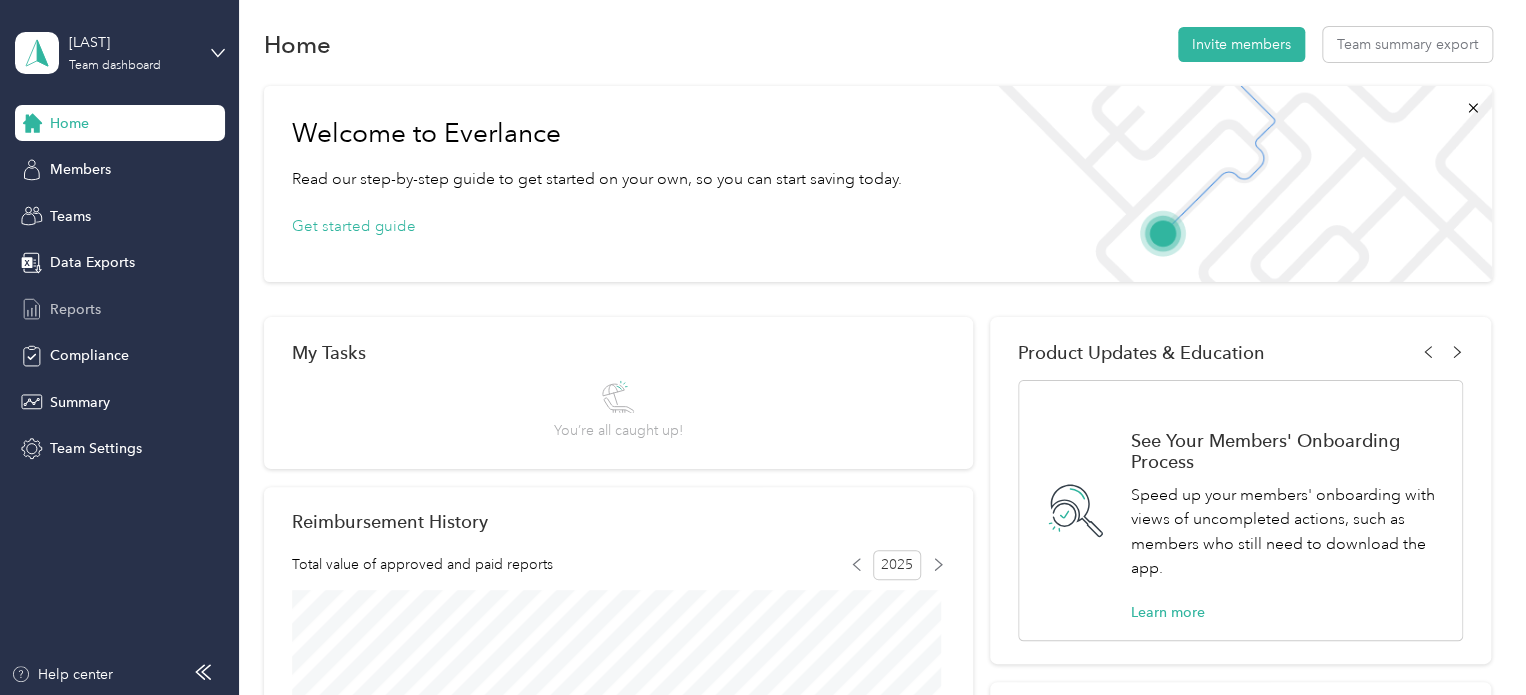 click on "Reports" at bounding box center (75, 309) 